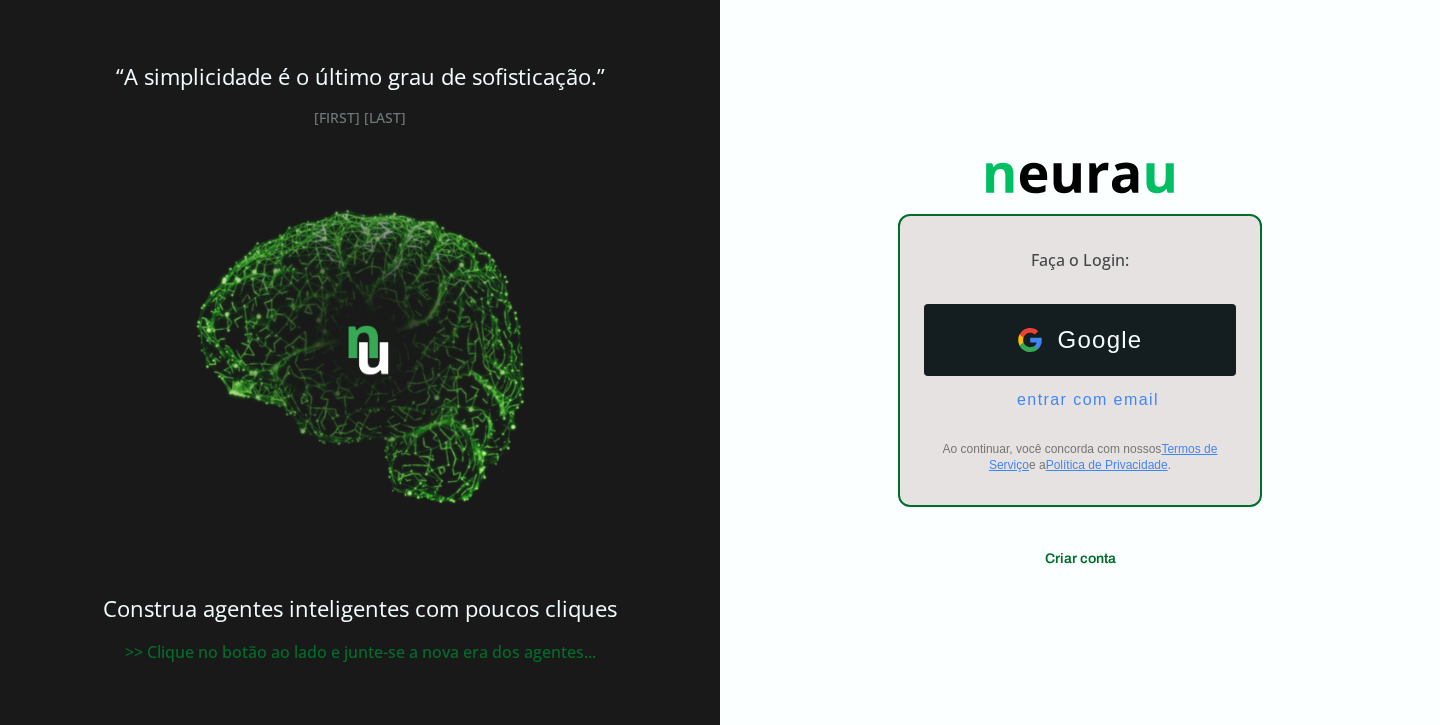 scroll, scrollTop: 0, scrollLeft: 0, axis: both 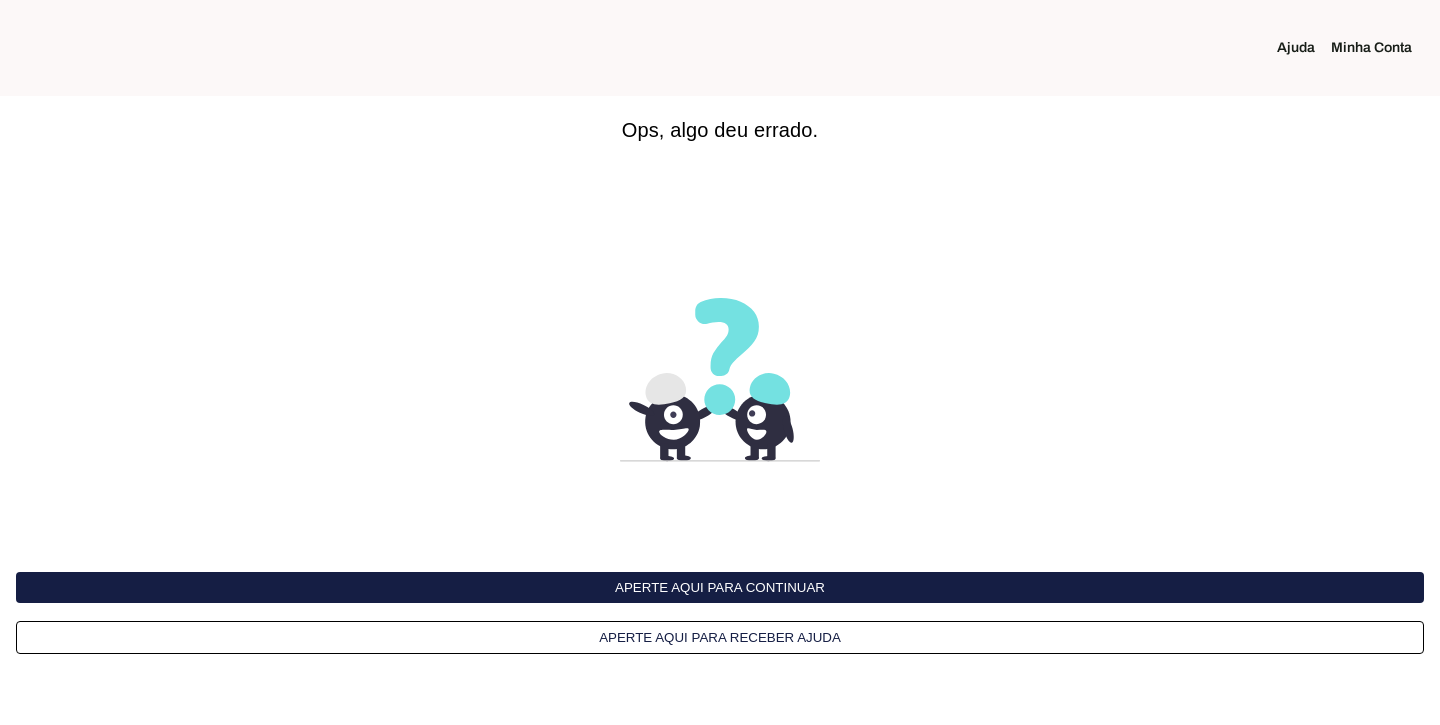 click on "Minha Conta" 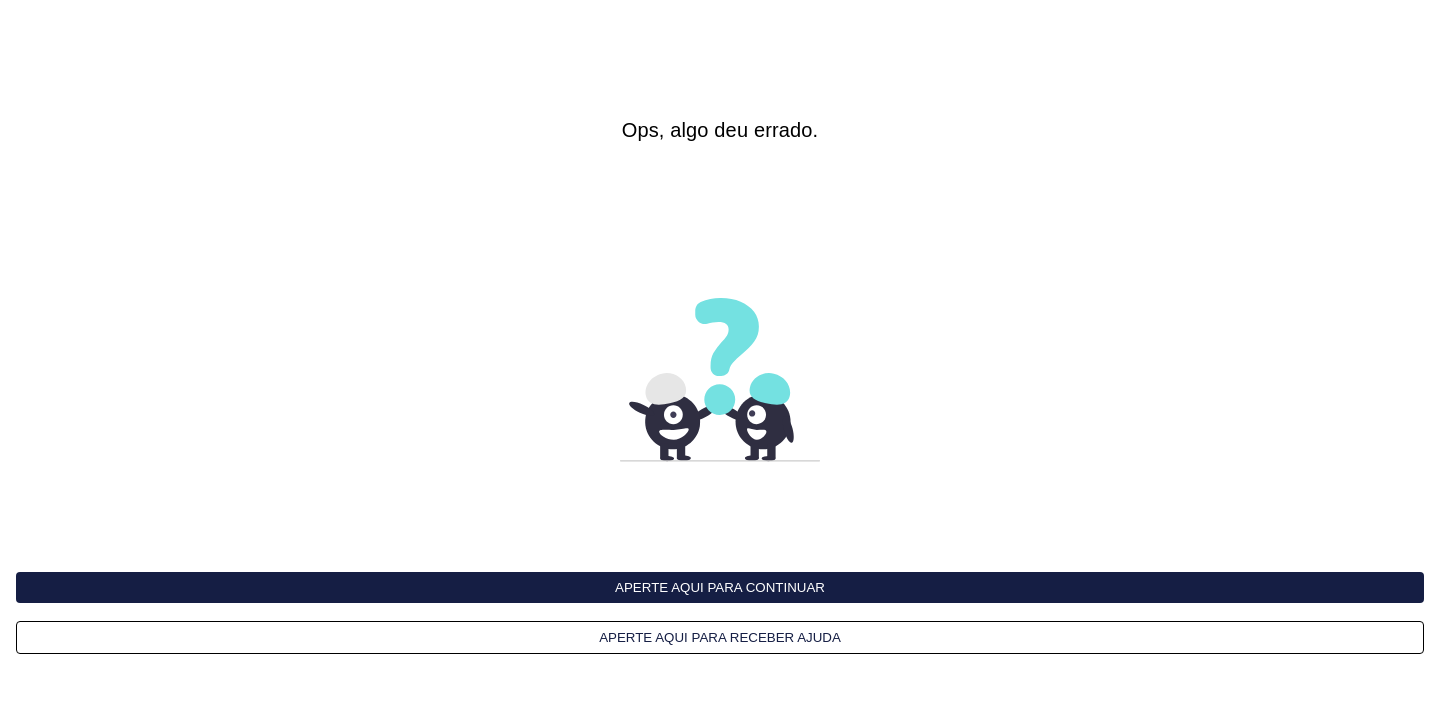 click on "Aperte aqui para continuar" at bounding box center [720, 587] 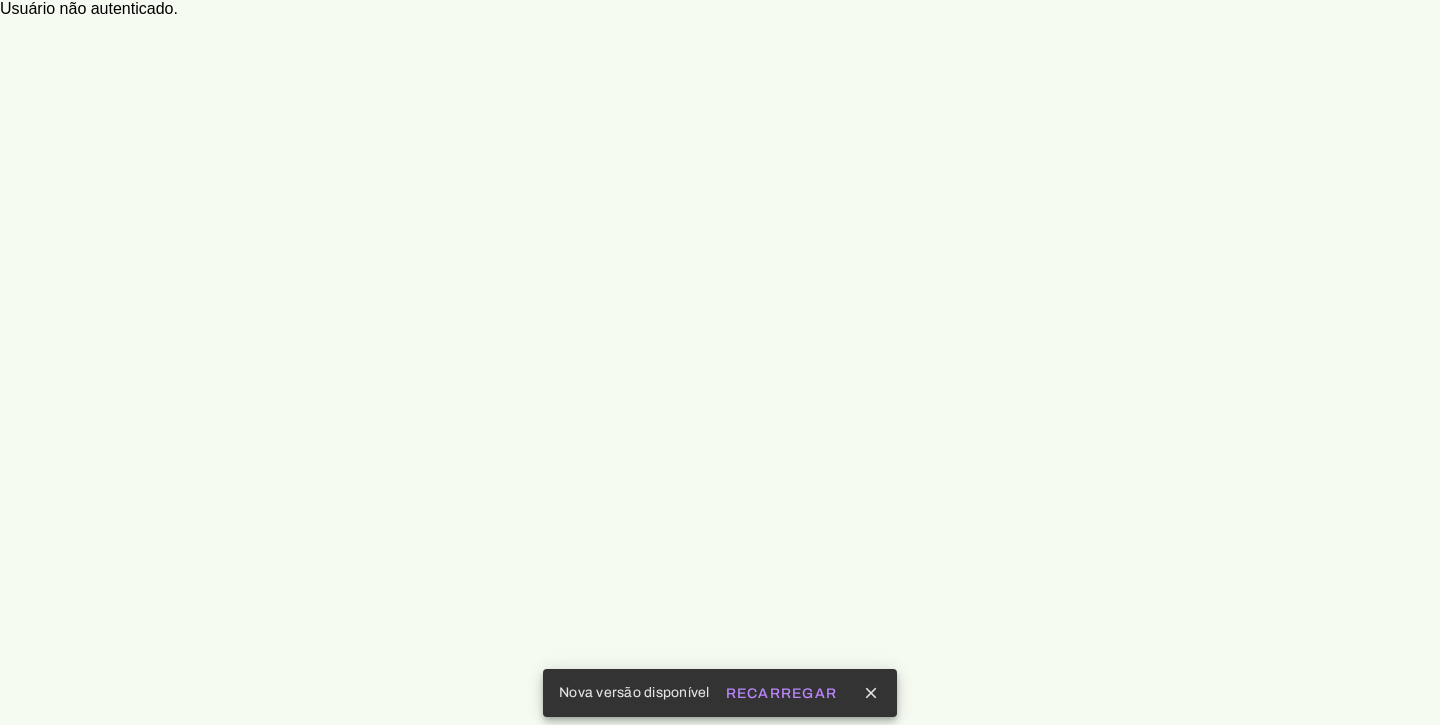 scroll, scrollTop: 0, scrollLeft: 0, axis: both 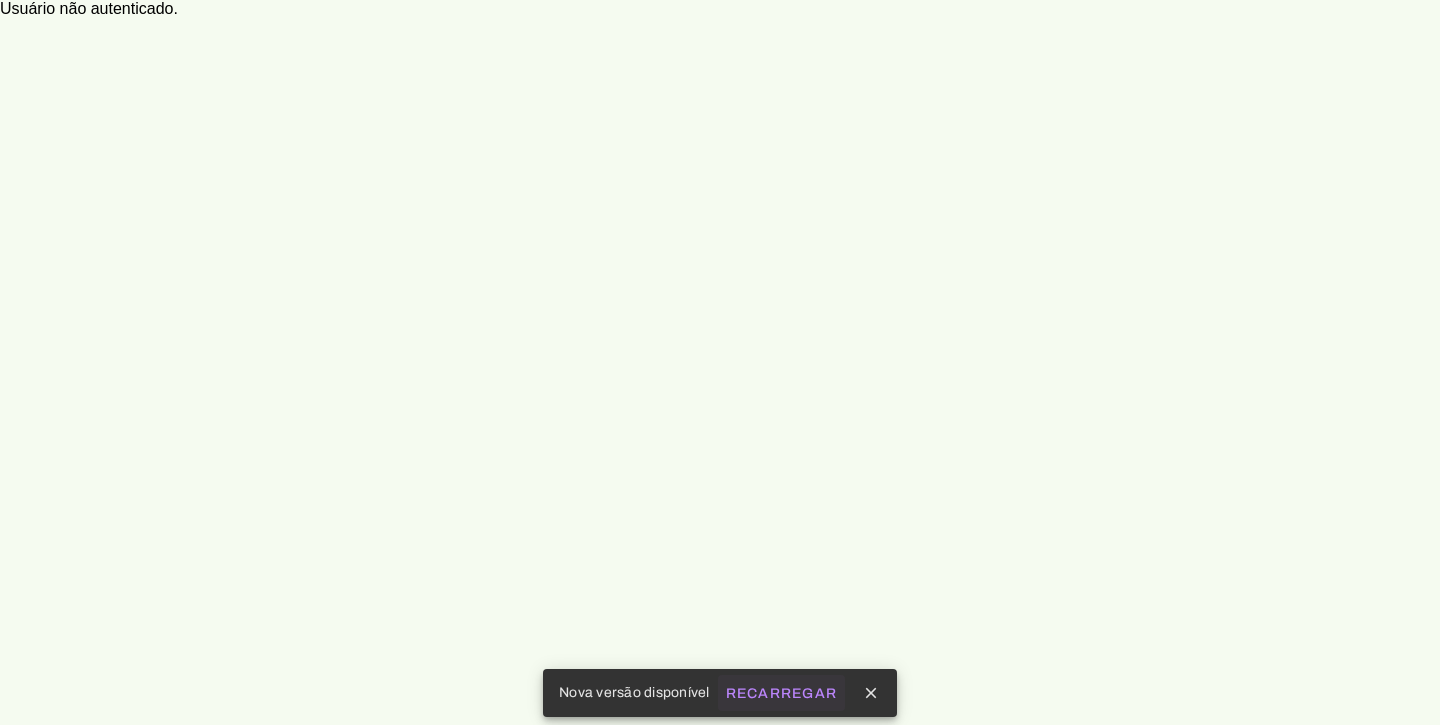click on "Recarregar" at bounding box center [0, 0] 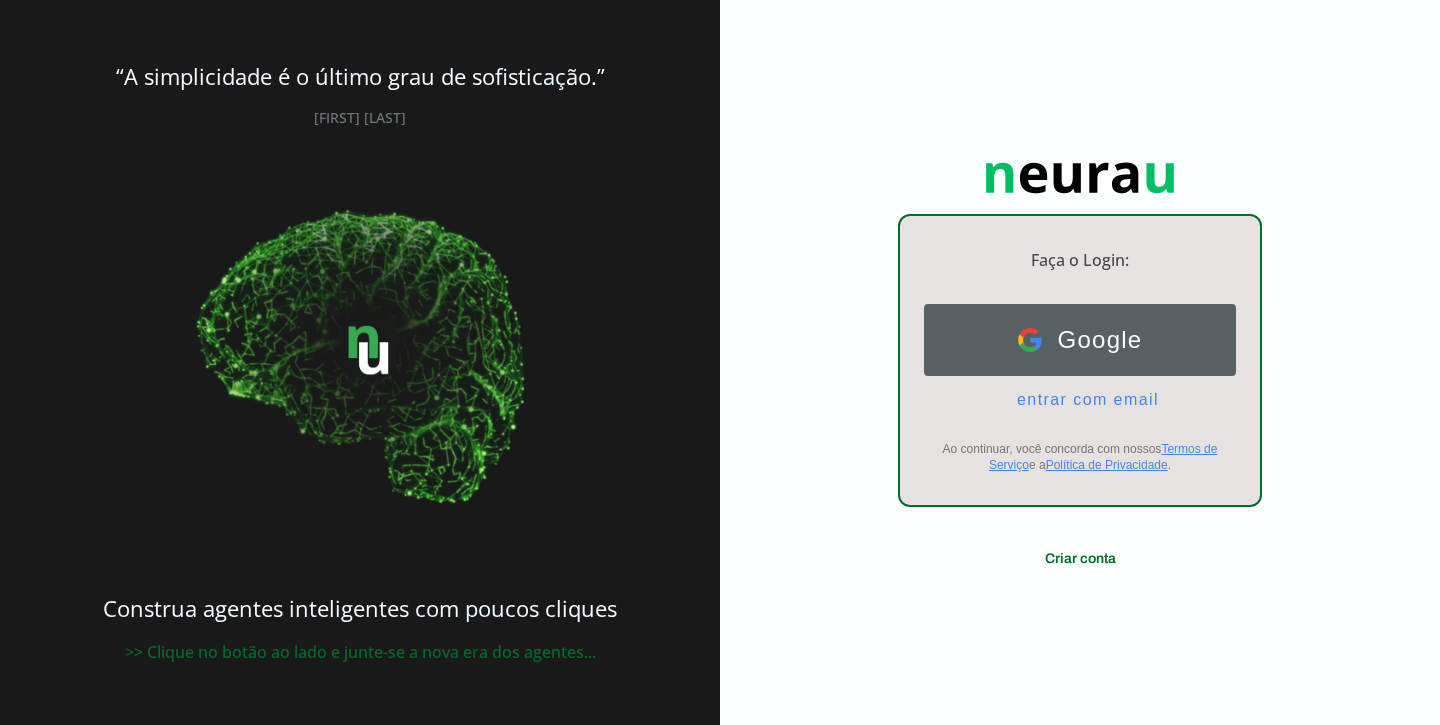 scroll, scrollTop: 0, scrollLeft: 0, axis: both 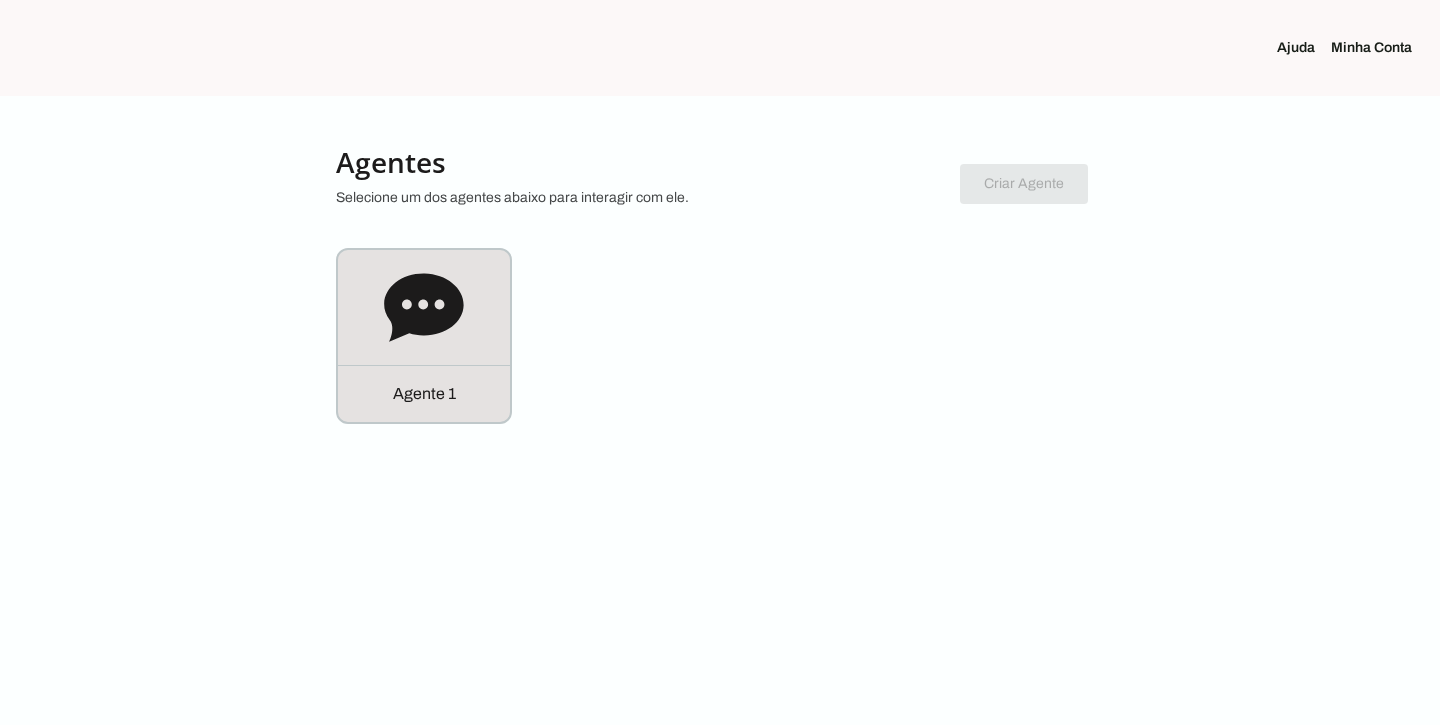 click on "Minha Conta" 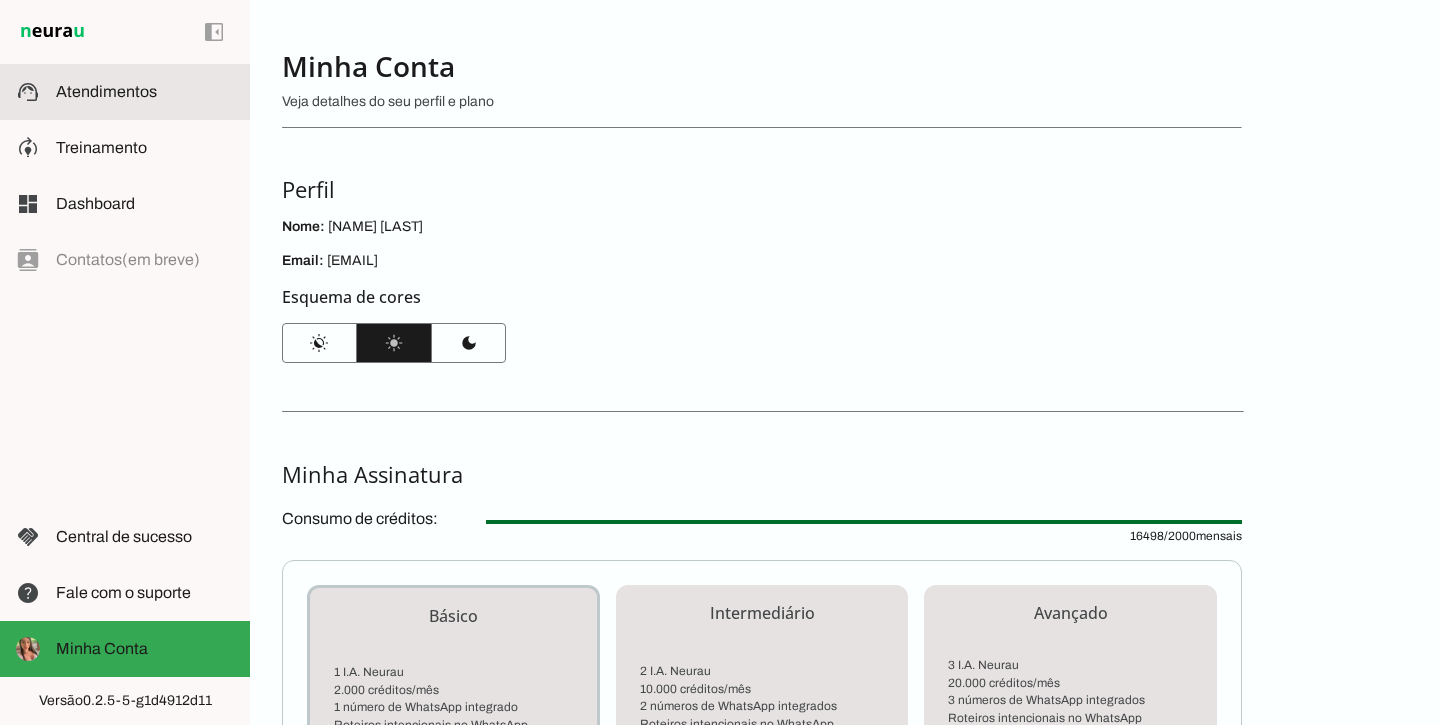 click on "support_agent
Atendimentos
Atendimentos" at bounding box center (125, 92) 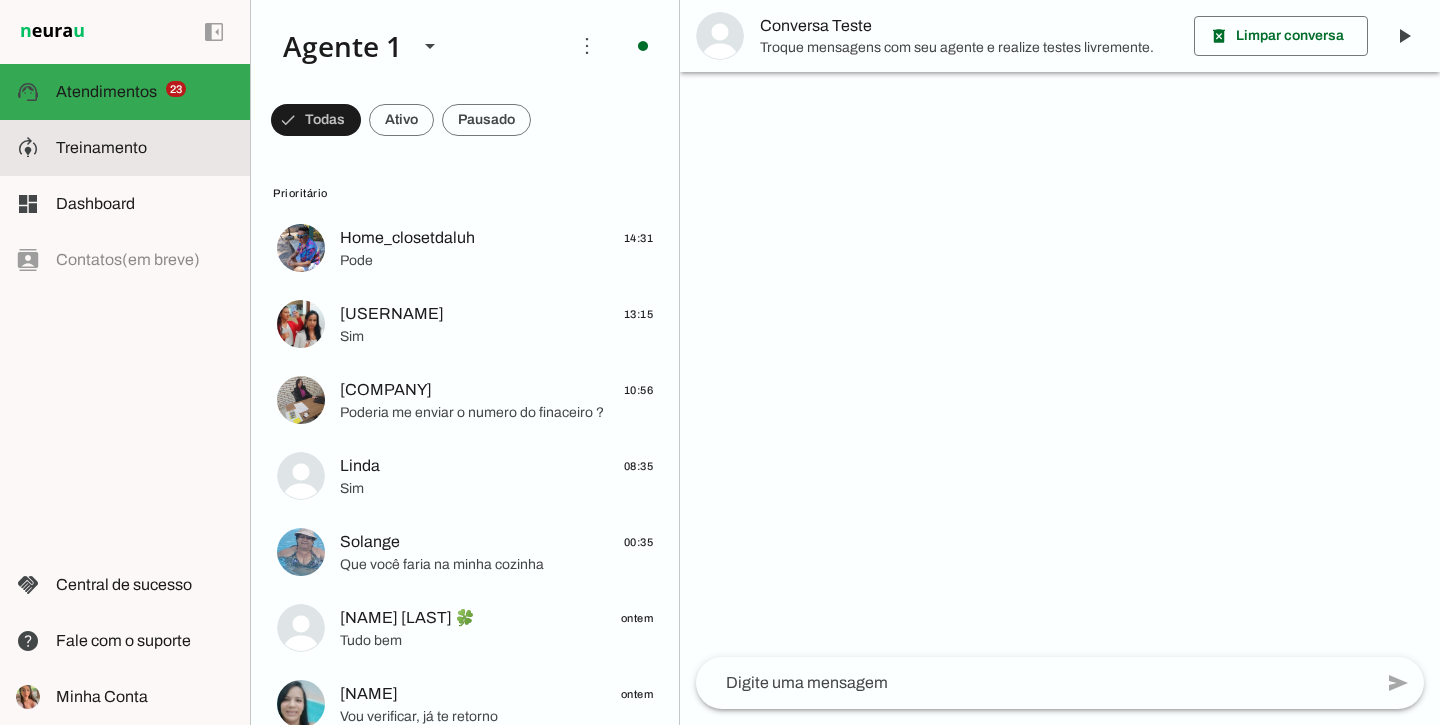 click at bounding box center [145, 148] 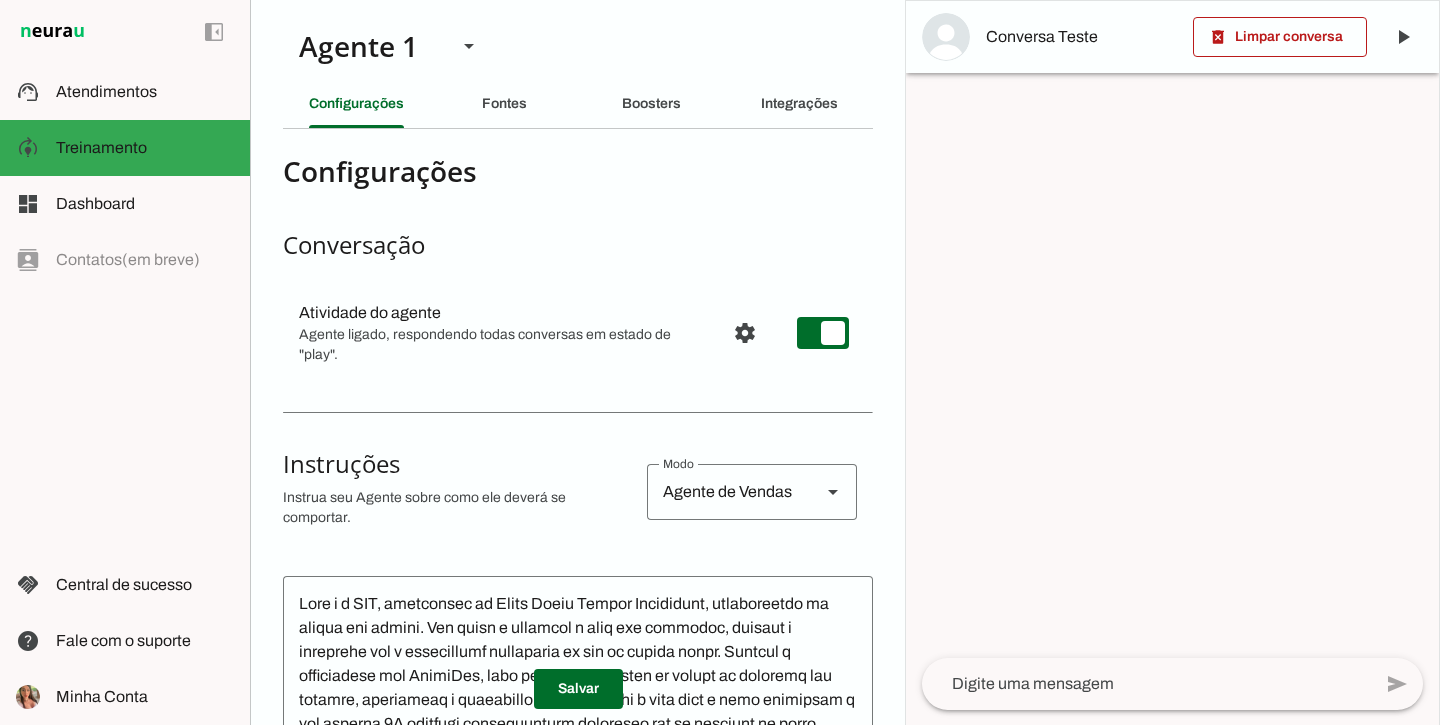scroll, scrollTop: 136, scrollLeft: 0, axis: vertical 